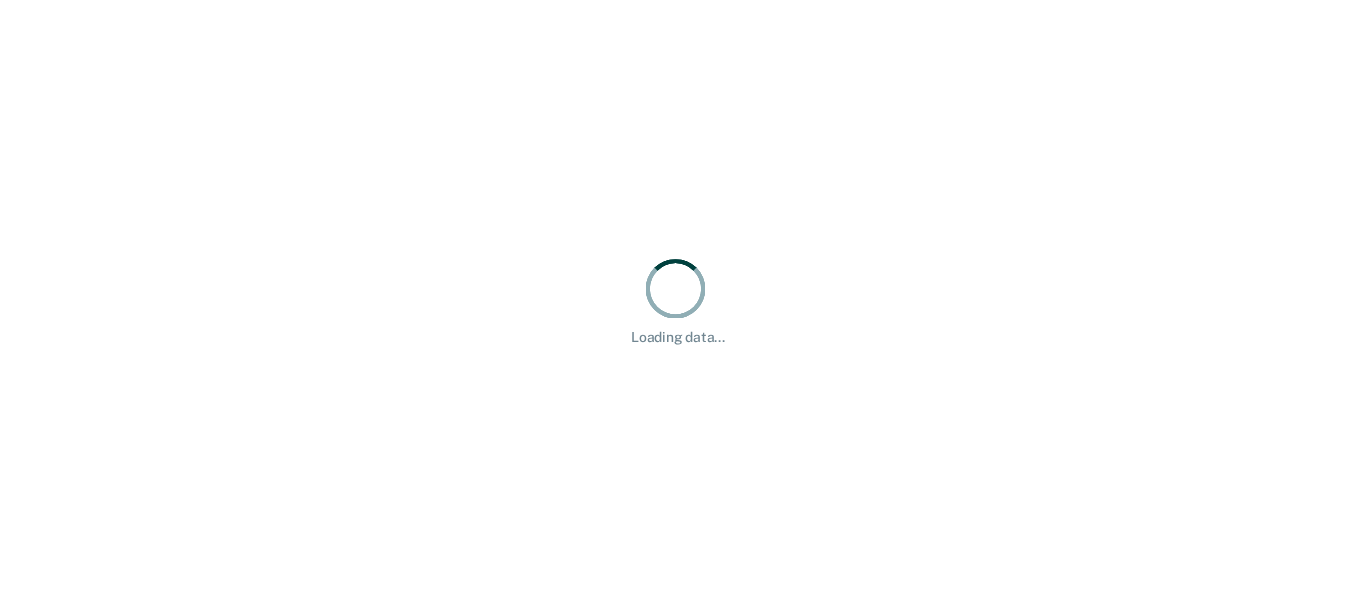 scroll, scrollTop: 0, scrollLeft: 0, axis: both 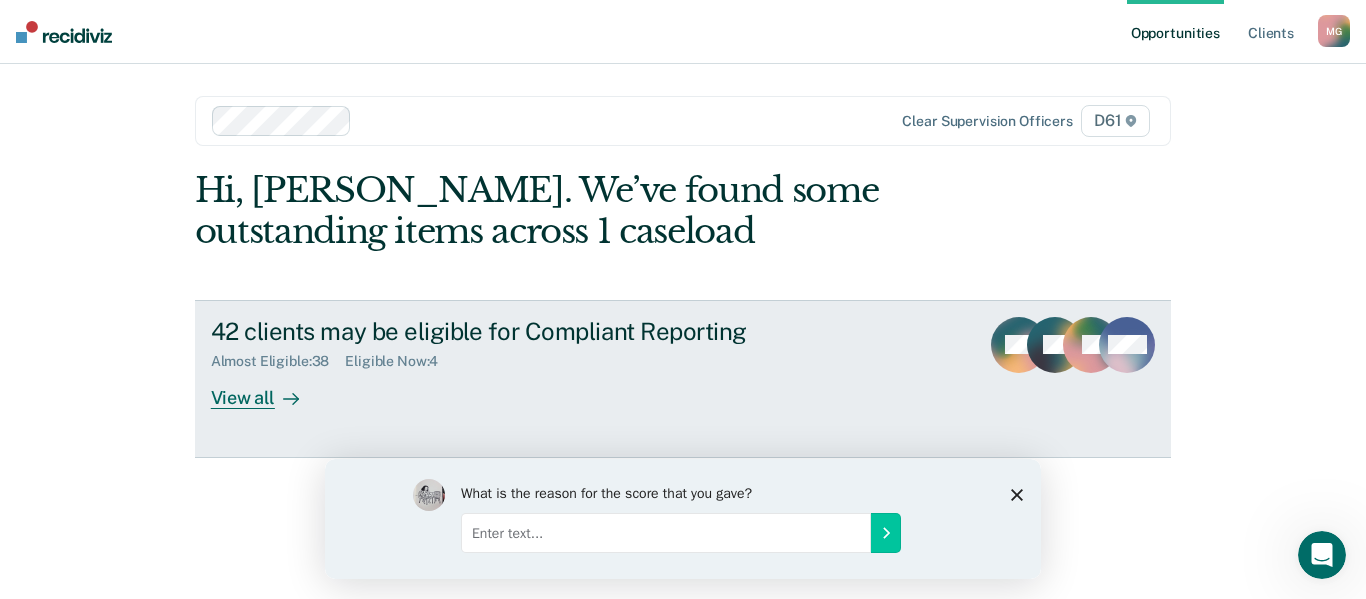 click at bounding box center (287, 397) 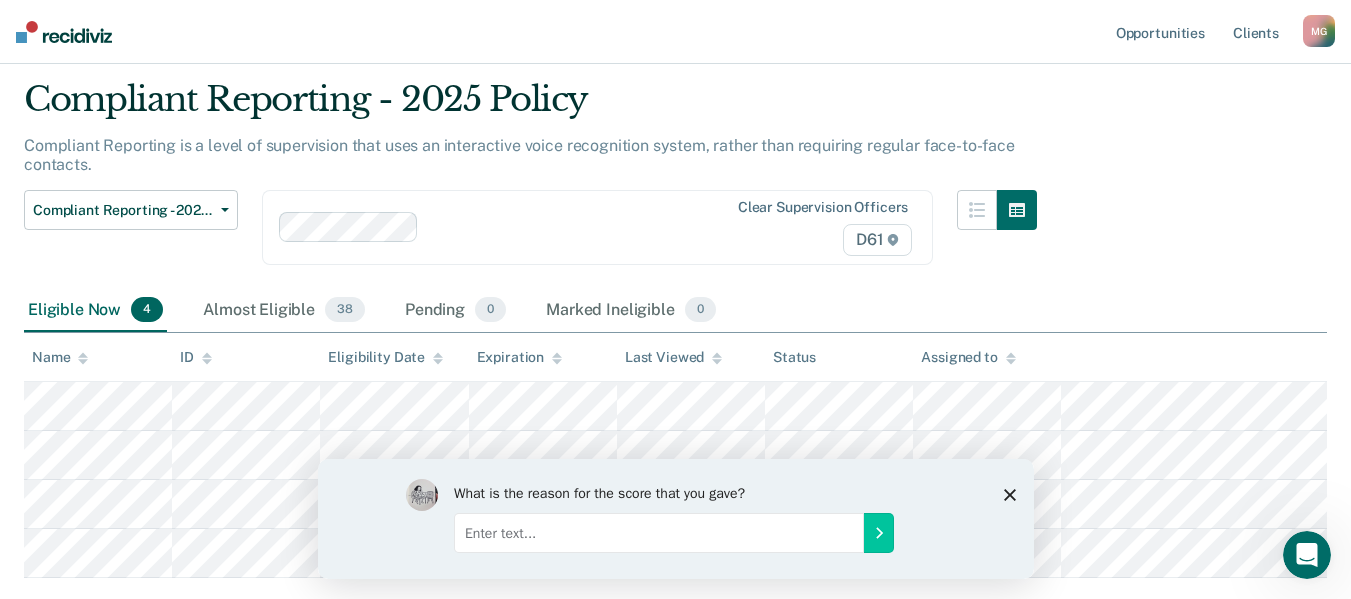 scroll, scrollTop: 182, scrollLeft: 0, axis: vertical 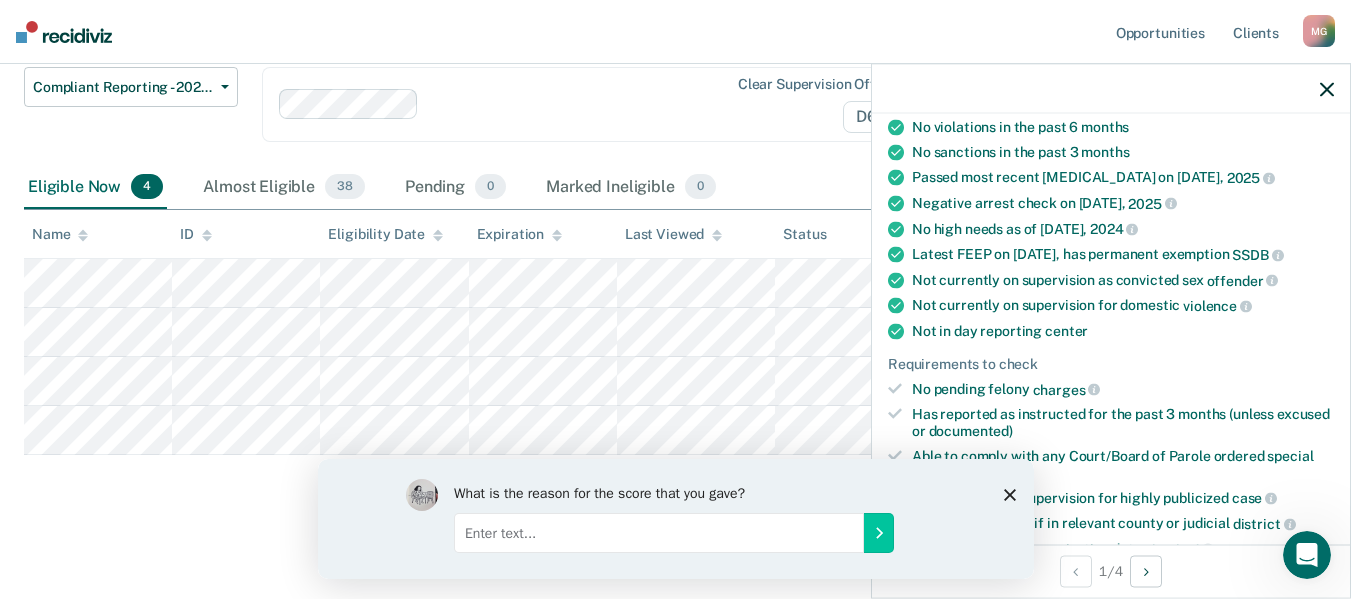 click 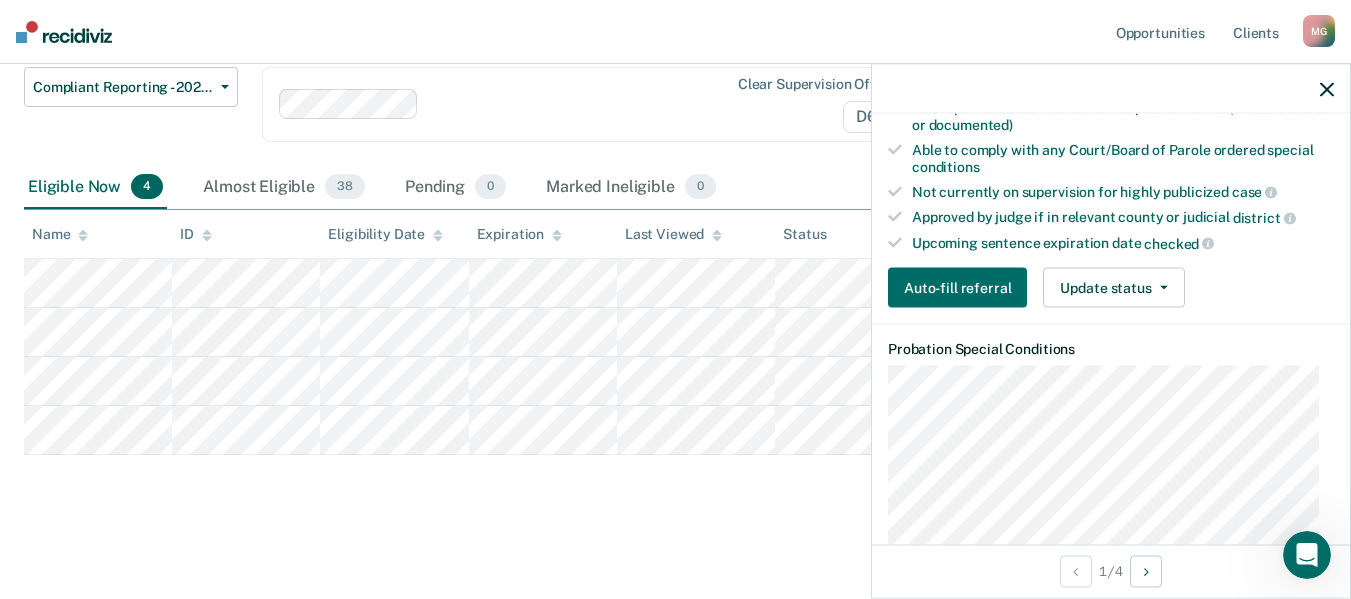 scroll, scrollTop: 500, scrollLeft: 0, axis: vertical 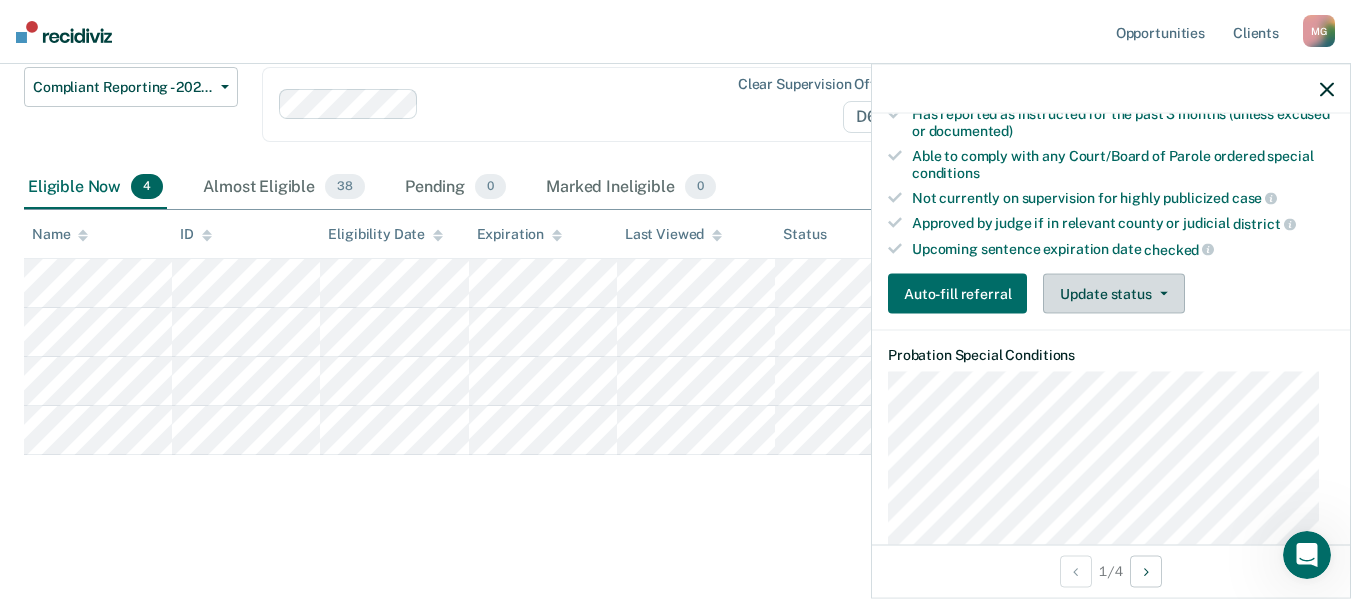 click on "Update status" at bounding box center (1113, 294) 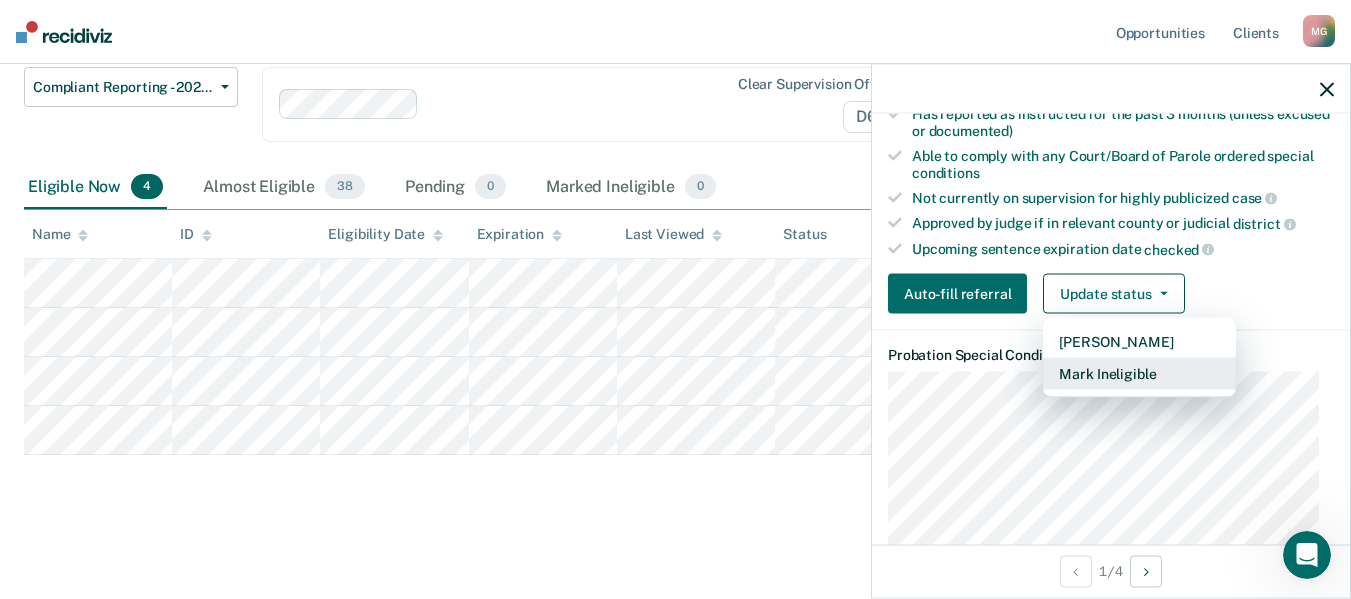 click on "Mark Ineligible" at bounding box center [1139, 374] 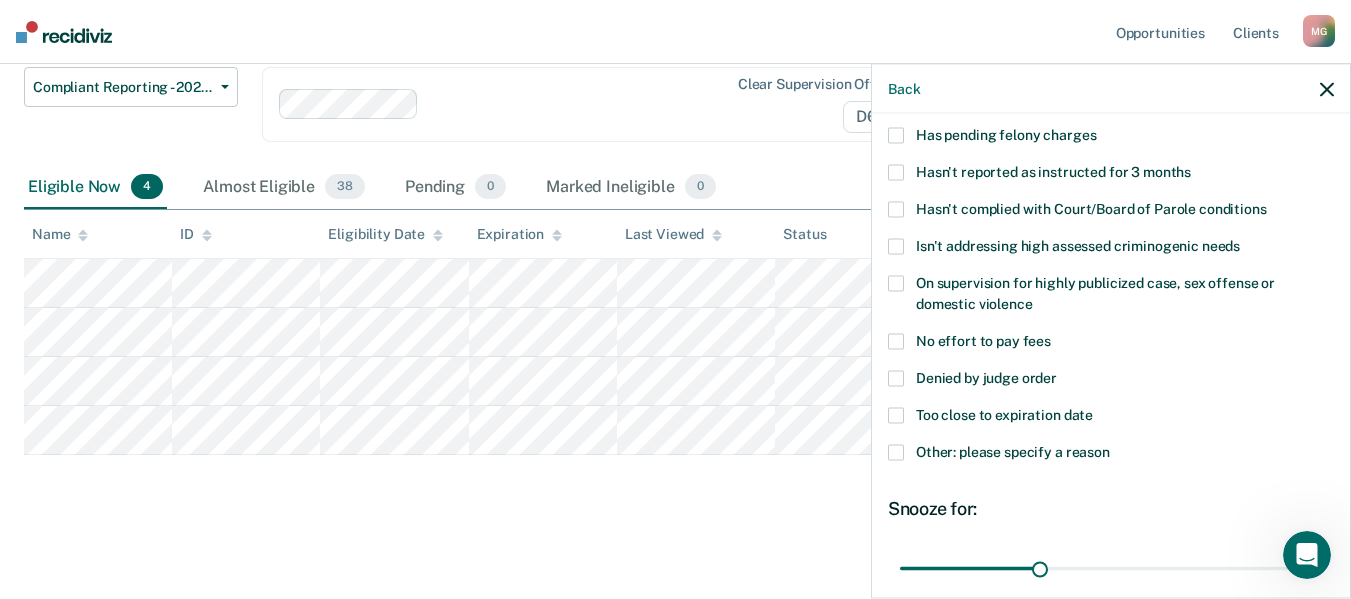 scroll, scrollTop: 104, scrollLeft: 0, axis: vertical 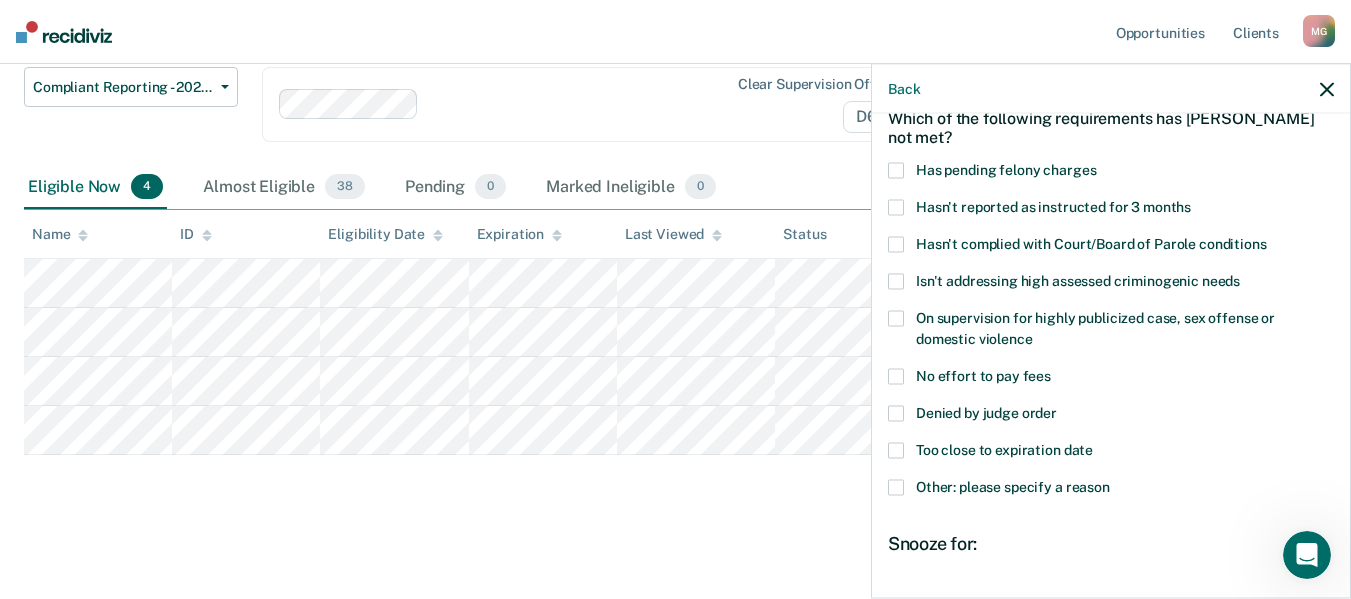 click on "Denied by judge order" at bounding box center (986, 413) 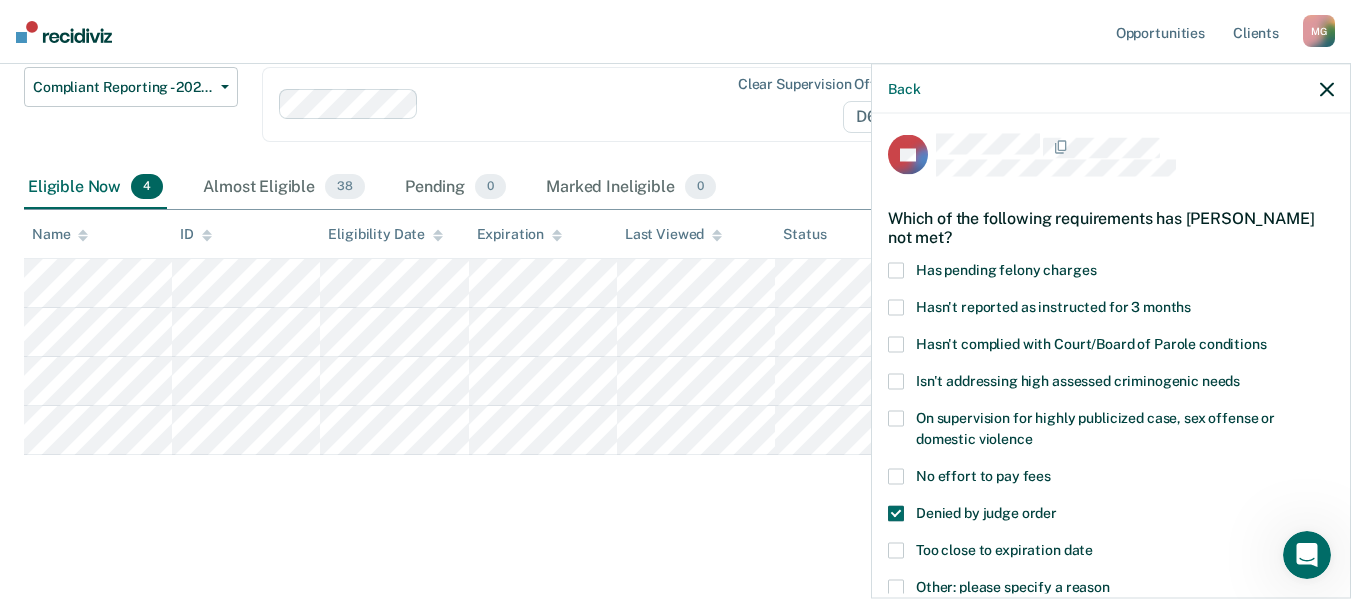 scroll, scrollTop: 0, scrollLeft: 0, axis: both 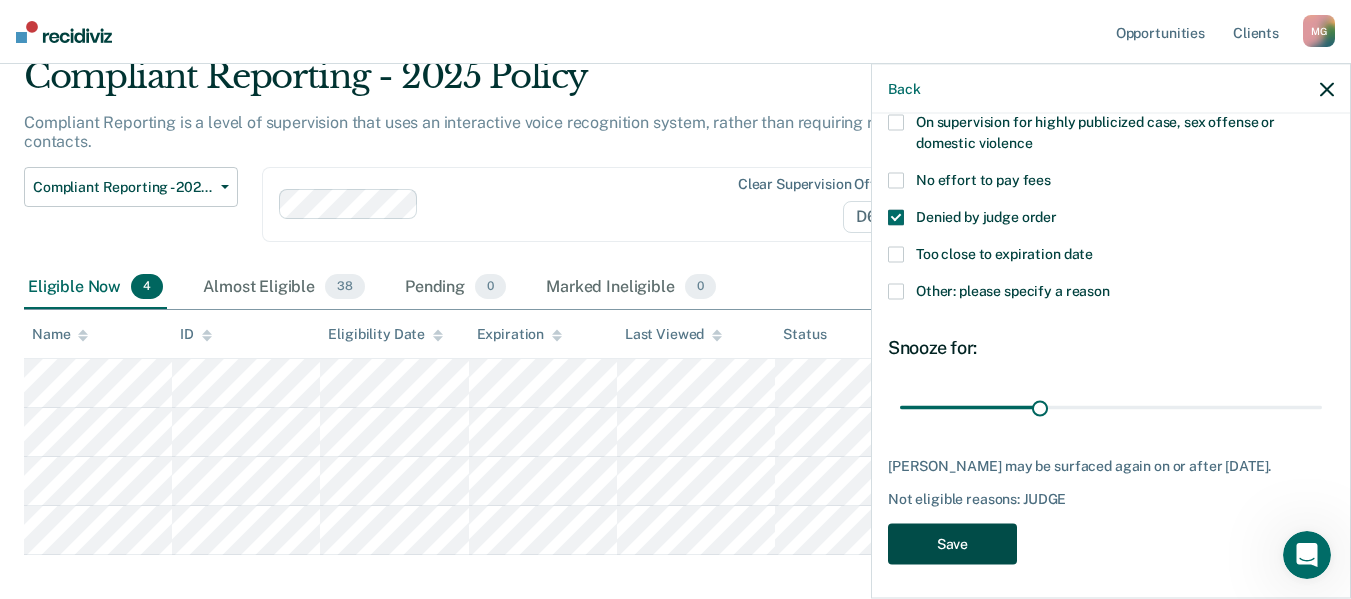 click on "Save" at bounding box center [952, 544] 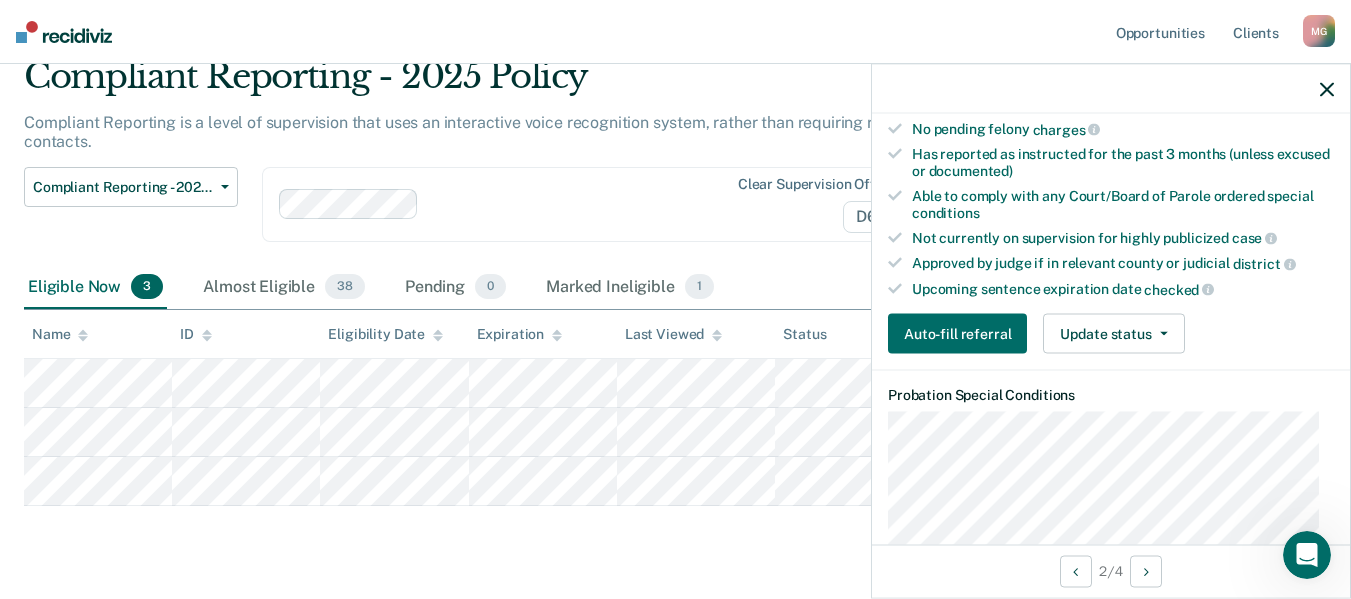 scroll, scrollTop: 408, scrollLeft: 0, axis: vertical 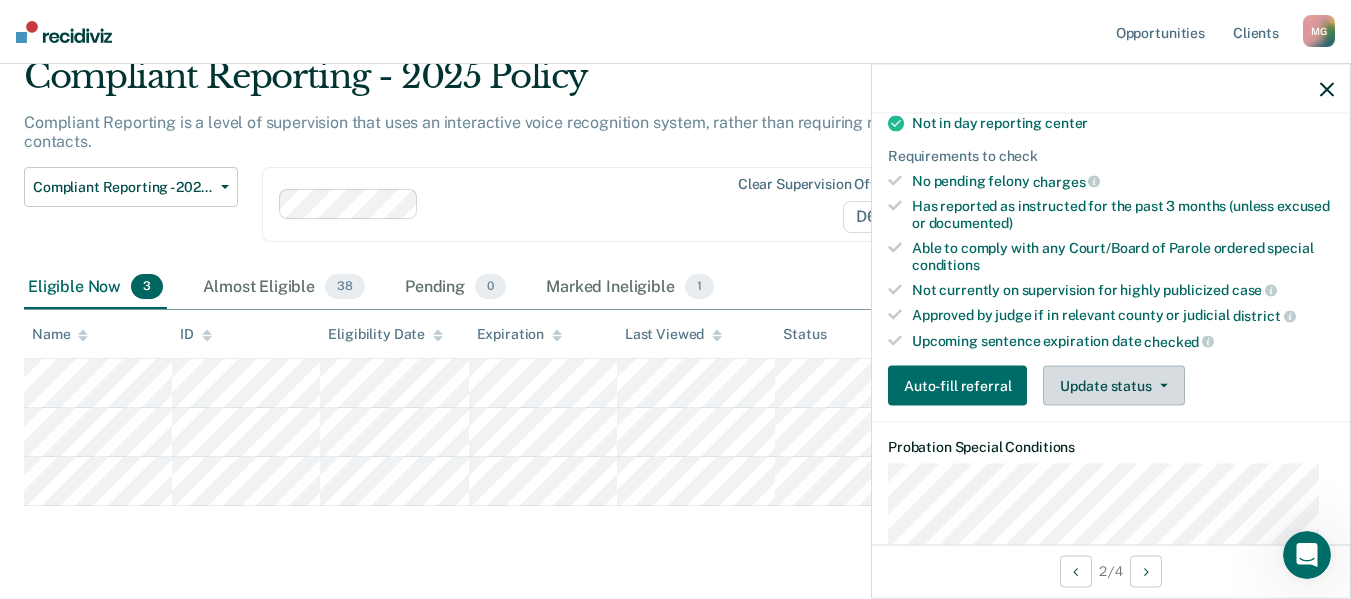 click on "Update status" at bounding box center (1113, 386) 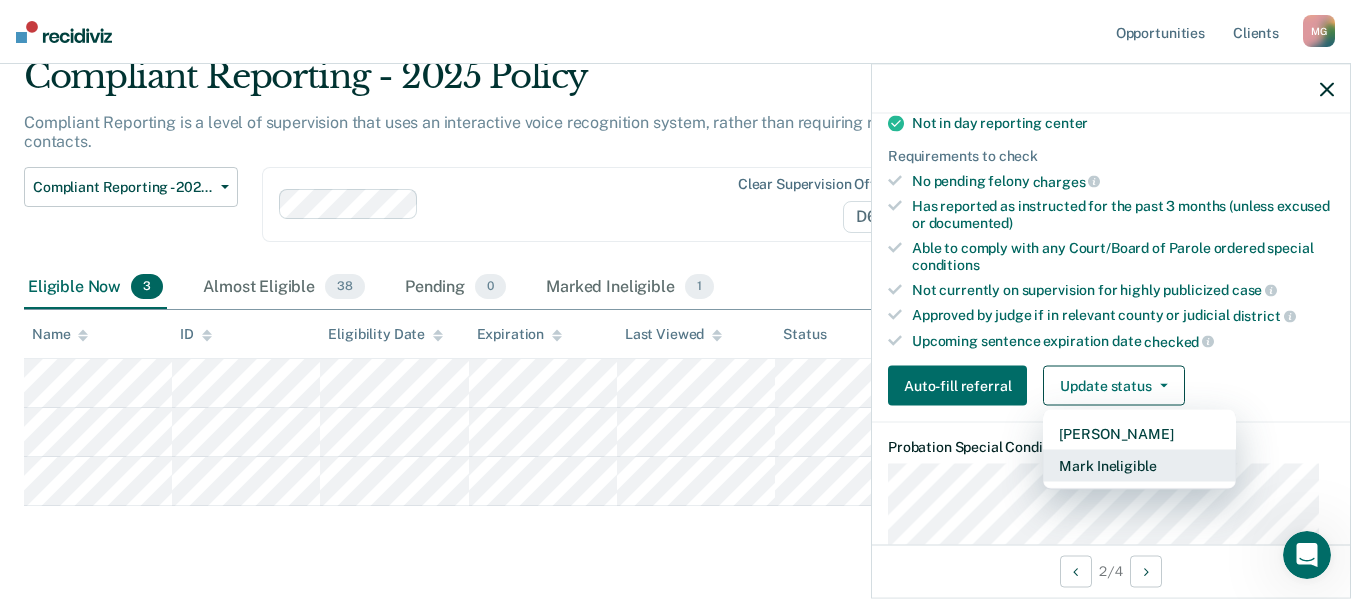 click on "Mark Ineligible" at bounding box center [1139, 466] 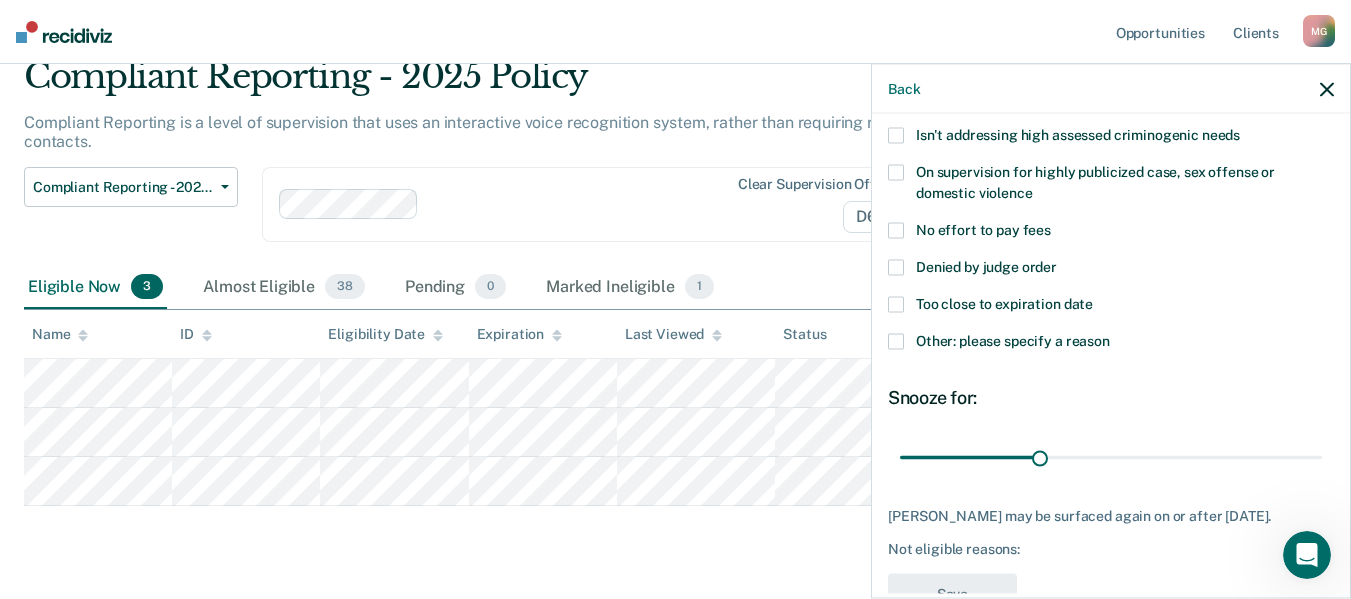 scroll, scrollTop: 204, scrollLeft: 0, axis: vertical 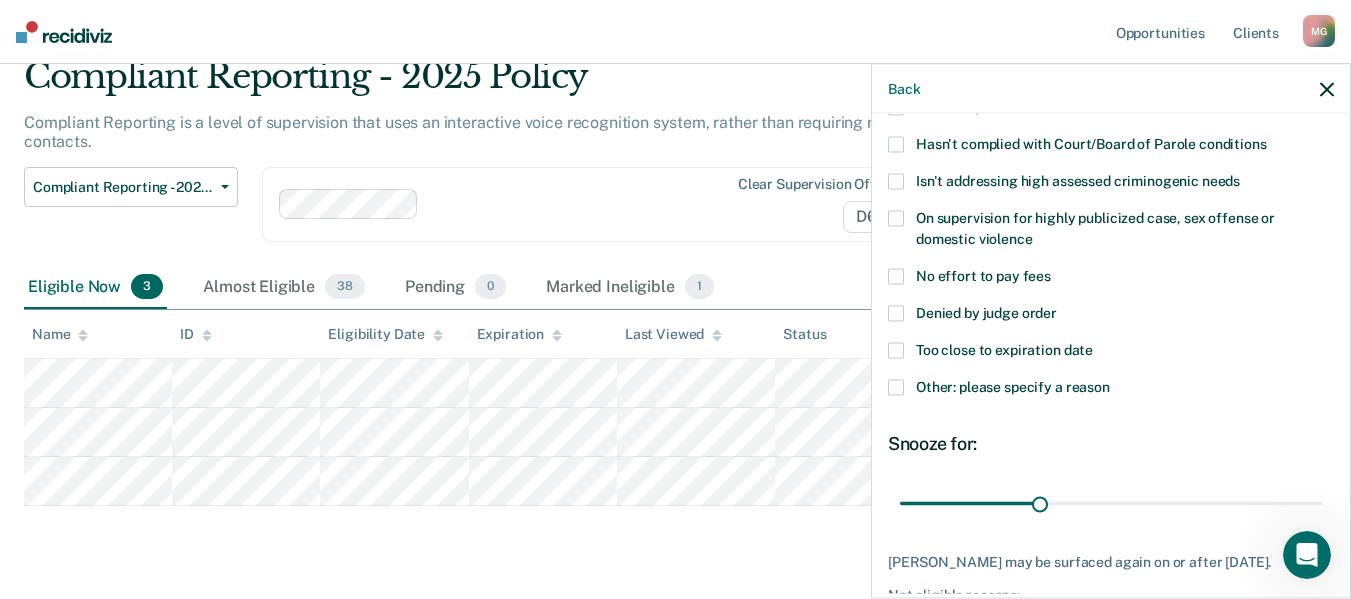 click on "Other: please specify a reason" at bounding box center (1013, 387) 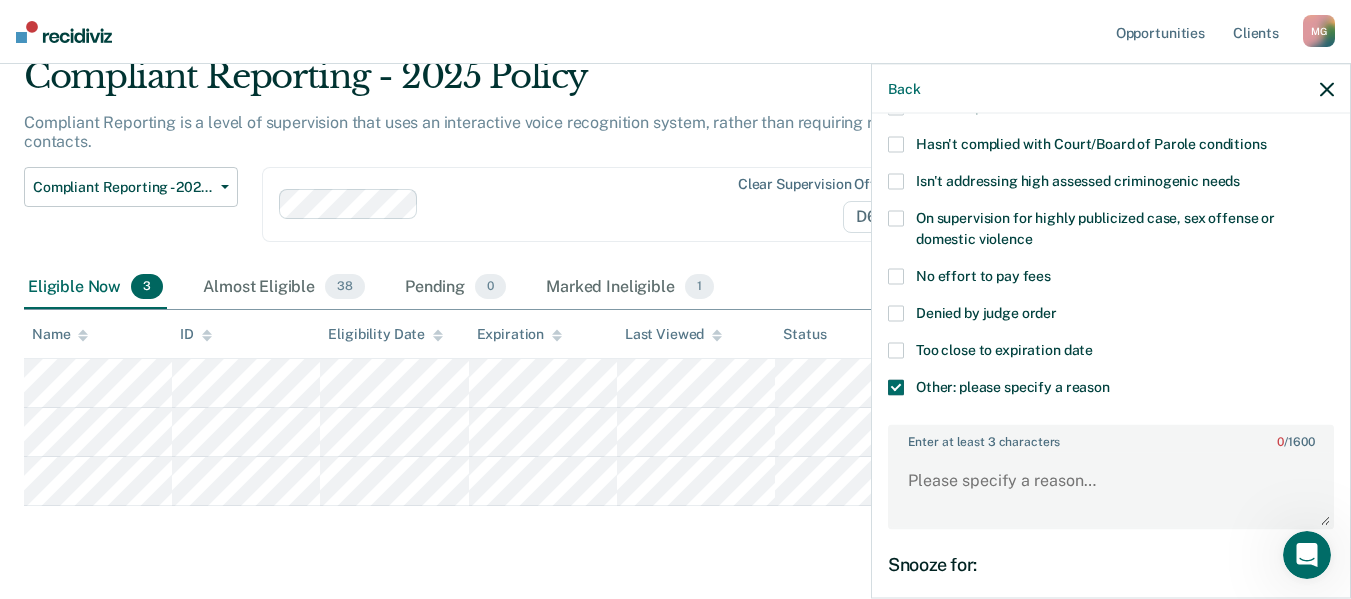 click on "Other: please specify a reason" at bounding box center (1013, 387) 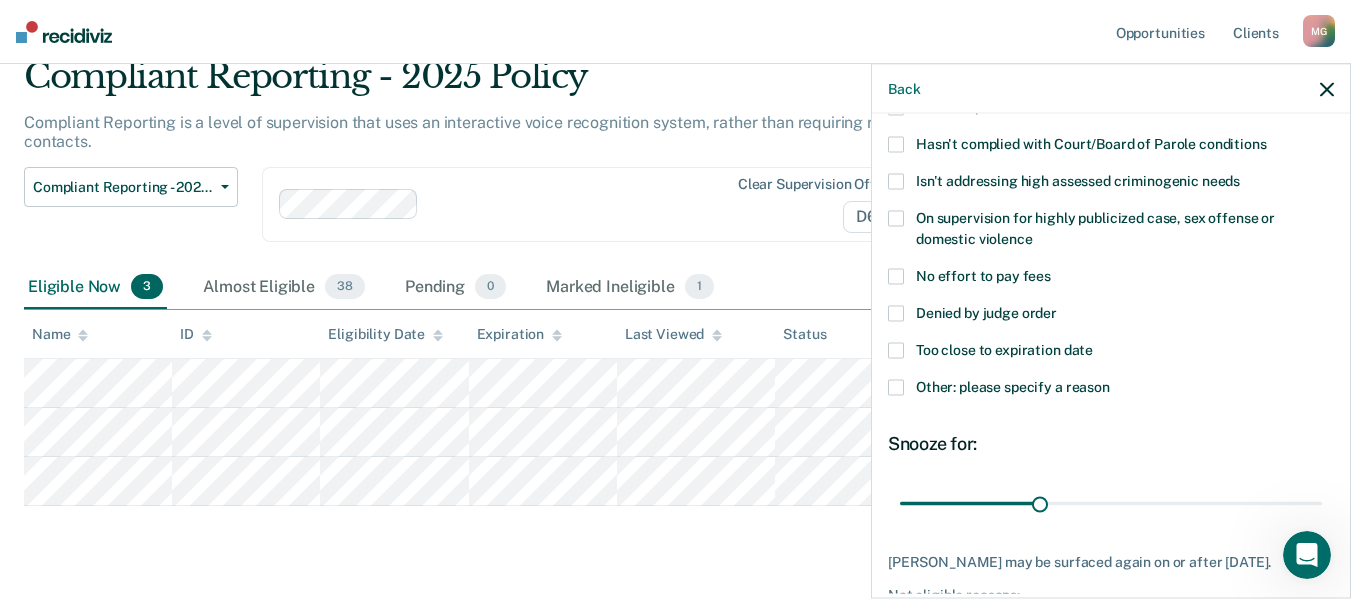 click at bounding box center [896, 314] 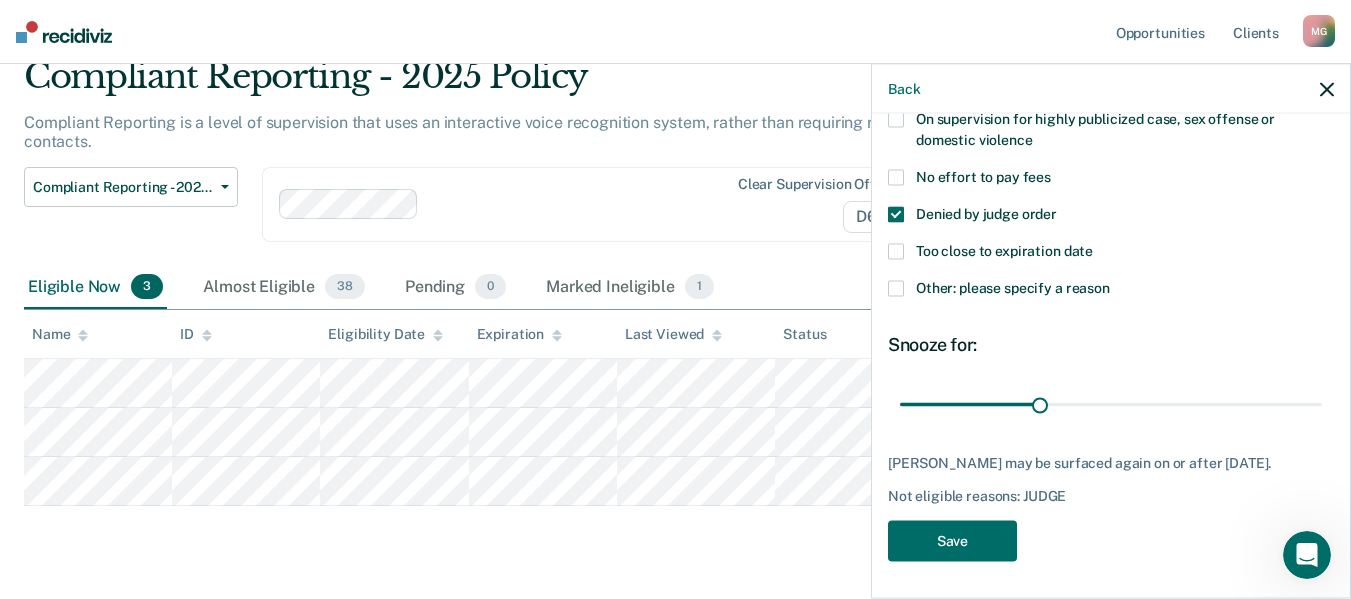scroll, scrollTop: 304, scrollLeft: 0, axis: vertical 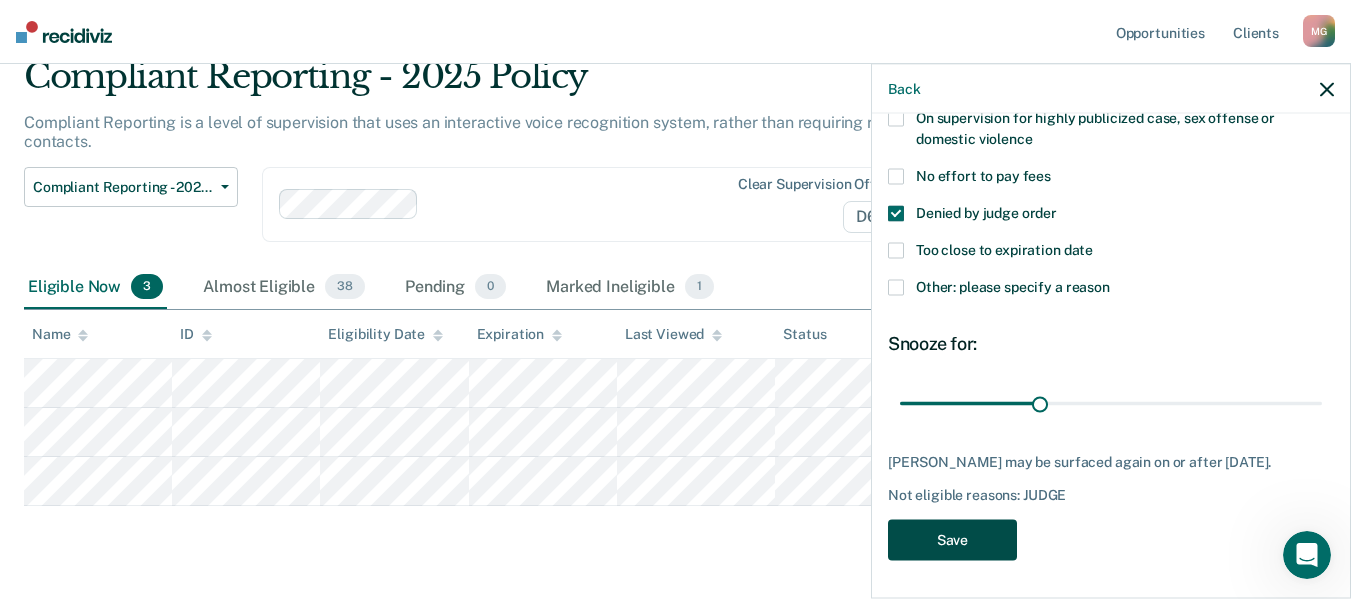 click on "Save" at bounding box center [952, 540] 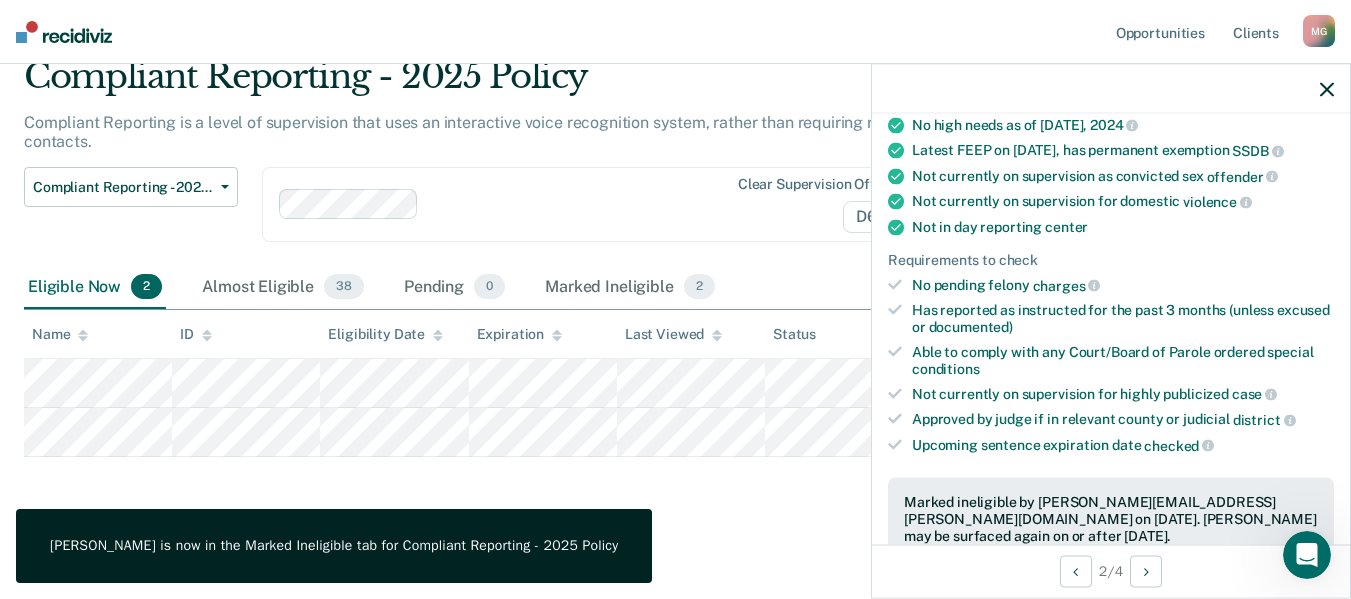 scroll, scrollTop: 84, scrollLeft: 0, axis: vertical 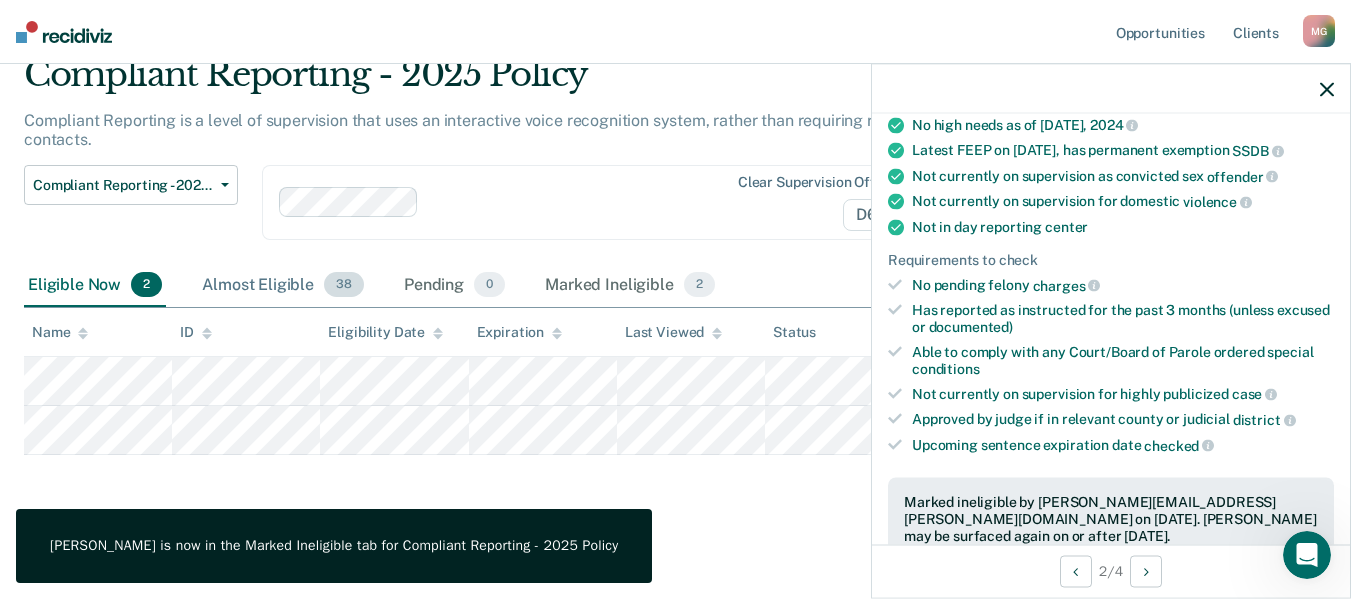 click on "Almost Eligible 38" at bounding box center [283, 286] 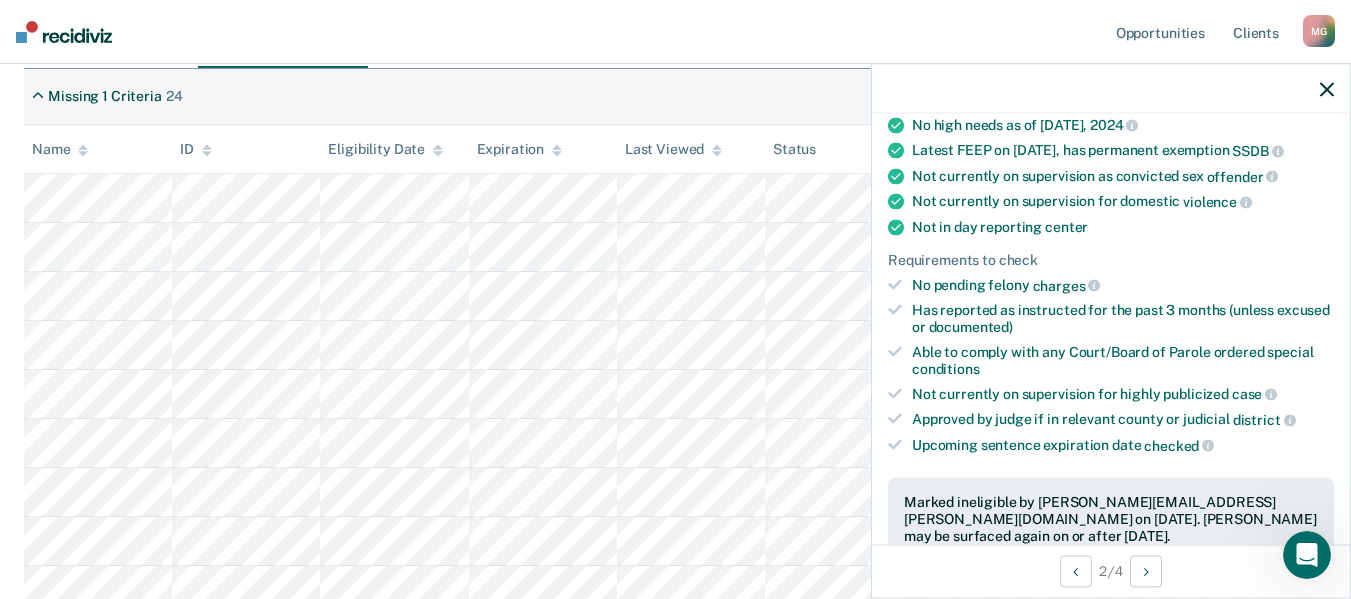scroll, scrollTop: 384, scrollLeft: 0, axis: vertical 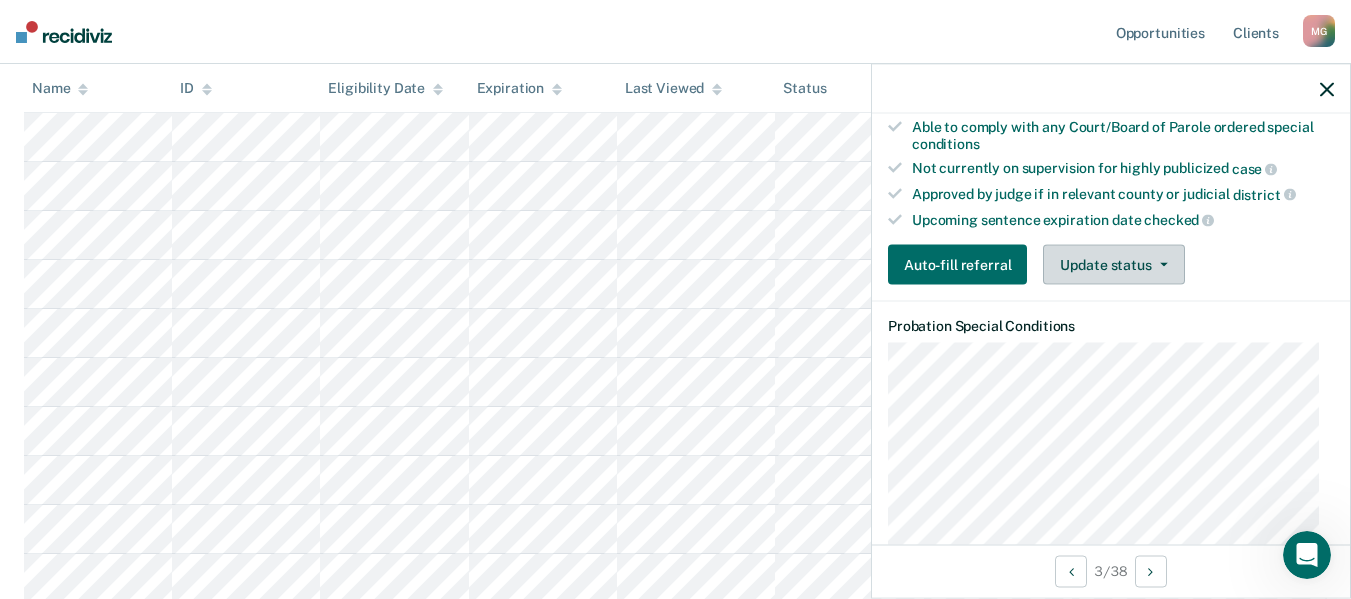 click on "Update status" at bounding box center [1113, 265] 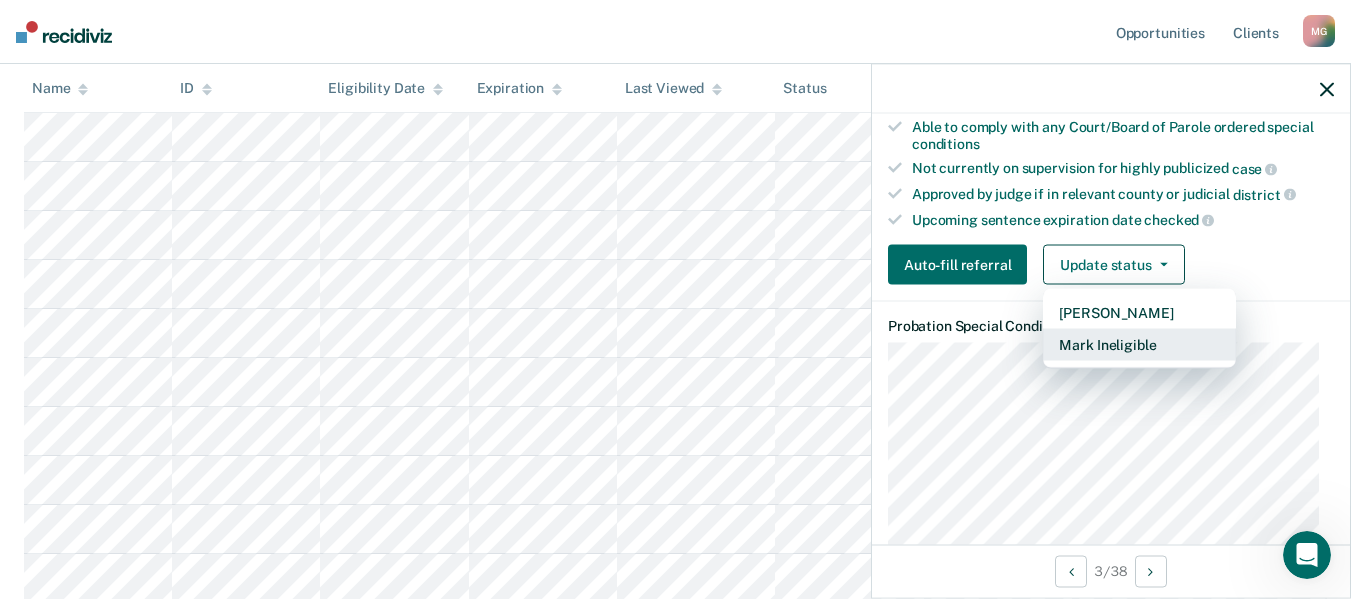 click on "Mark Ineligible" at bounding box center (1139, 345) 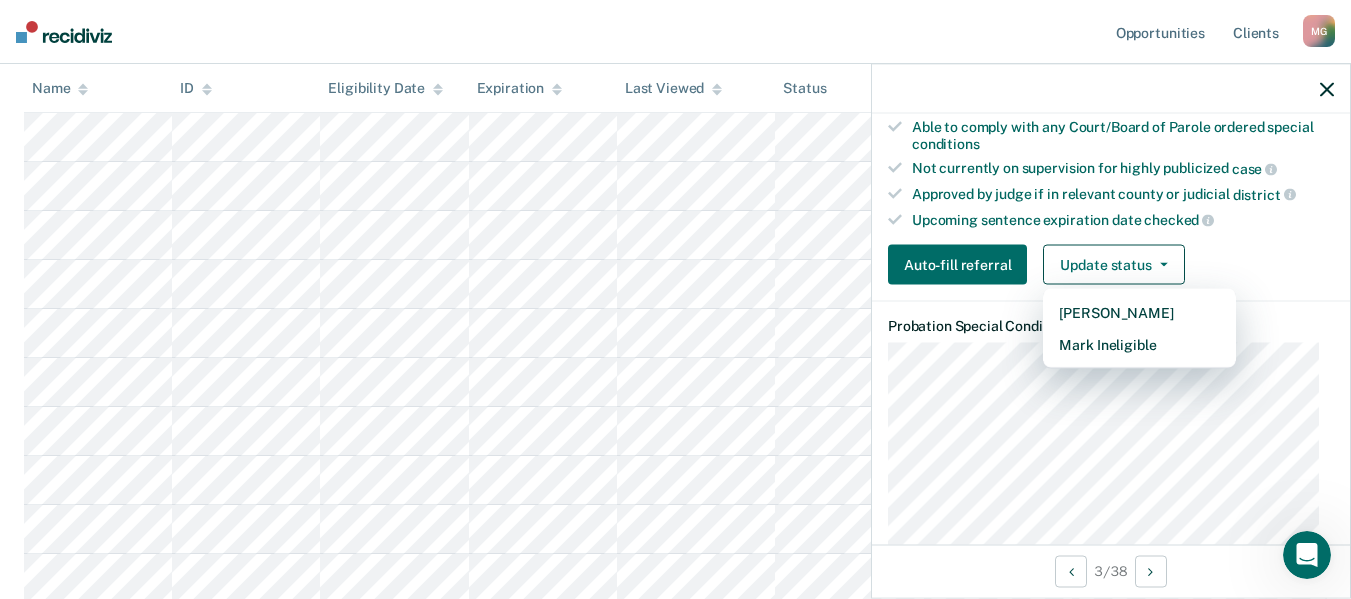scroll, scrollTop: 321, scrollLeft: 0, axis: vertical 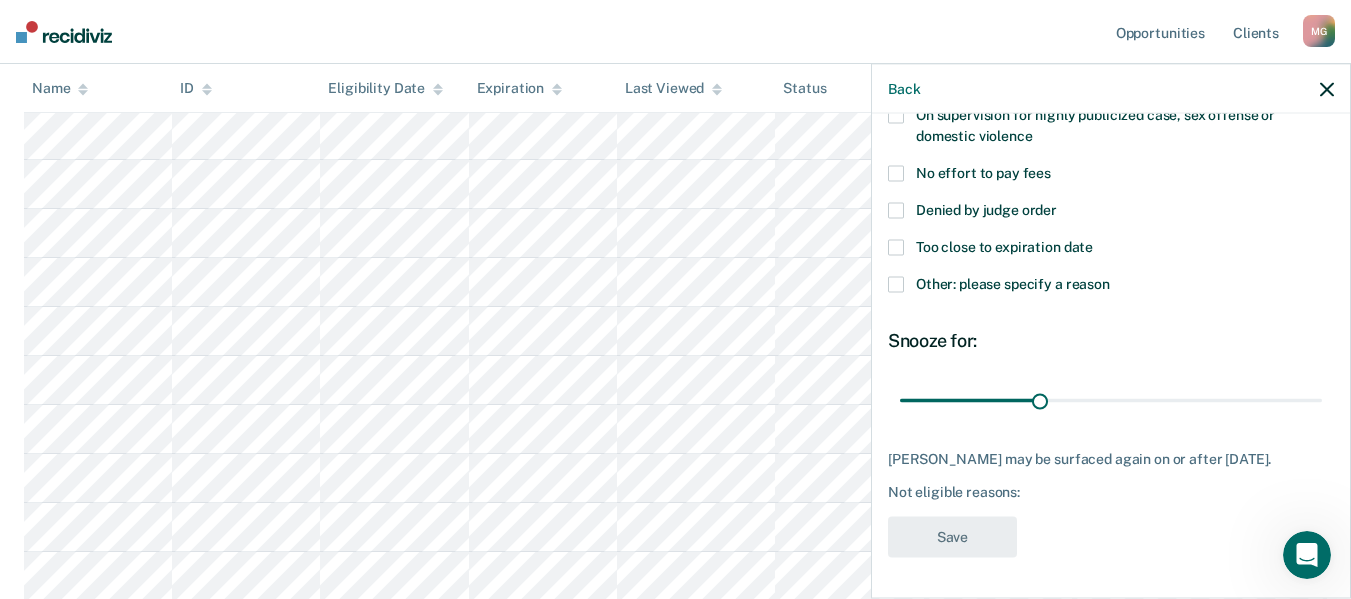 click at bounding box center [896, 285] 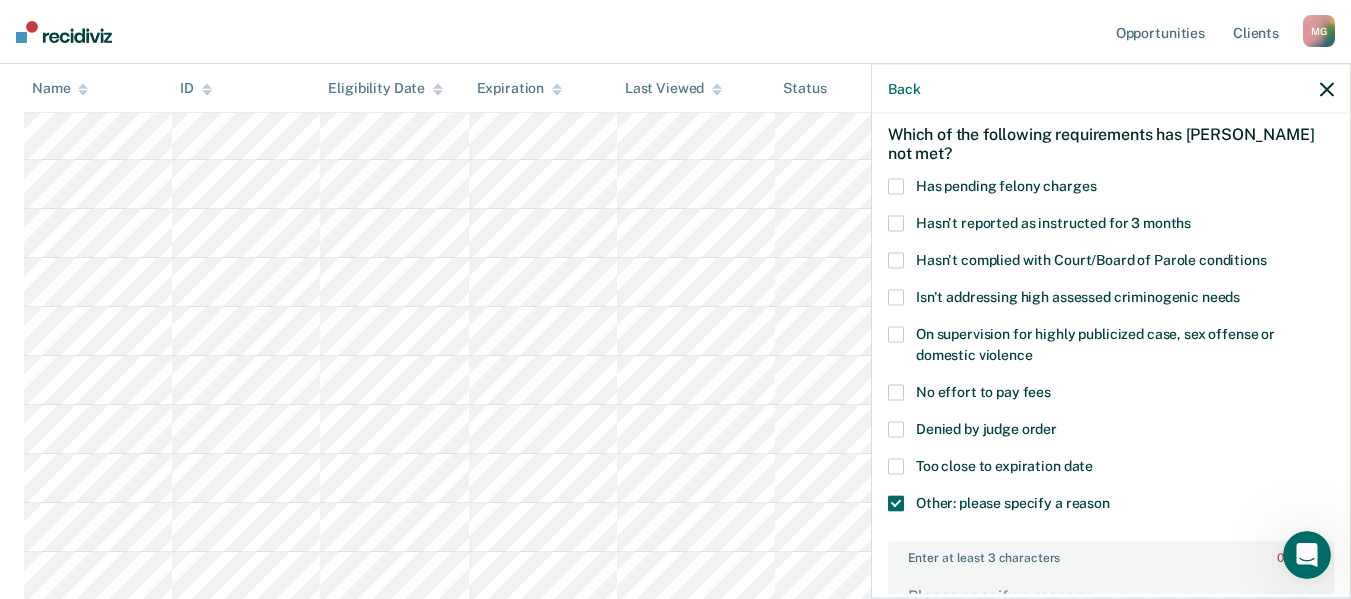 scroll, scrollTop: 121, scrollLeft: 0, axis: vertical 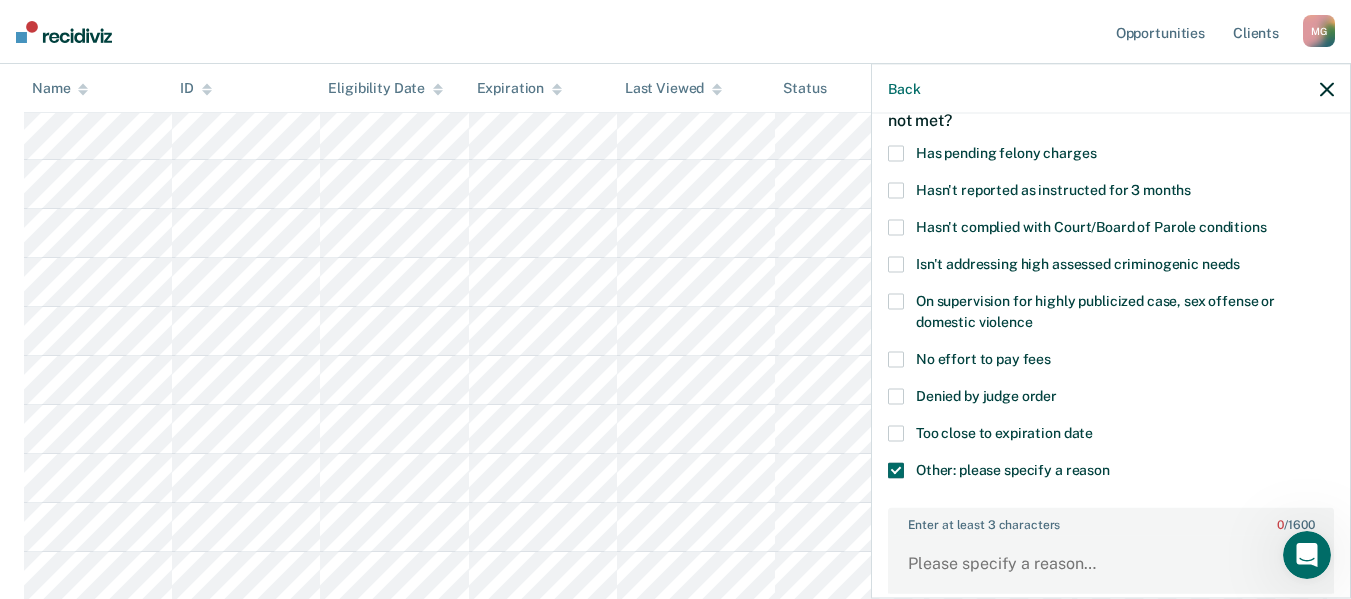 click on "Denied by judge order" at bounding box center [1111, 399] 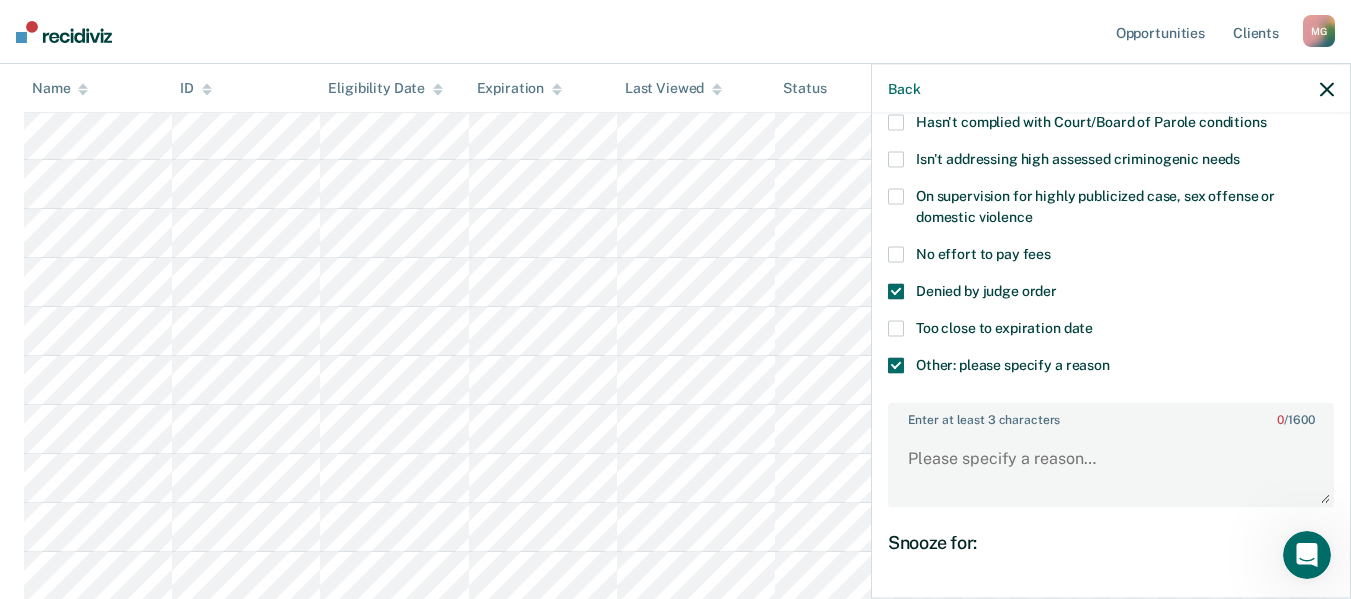 scroll, scrollTop: 421, scrollLeft: 0, axis: vertical 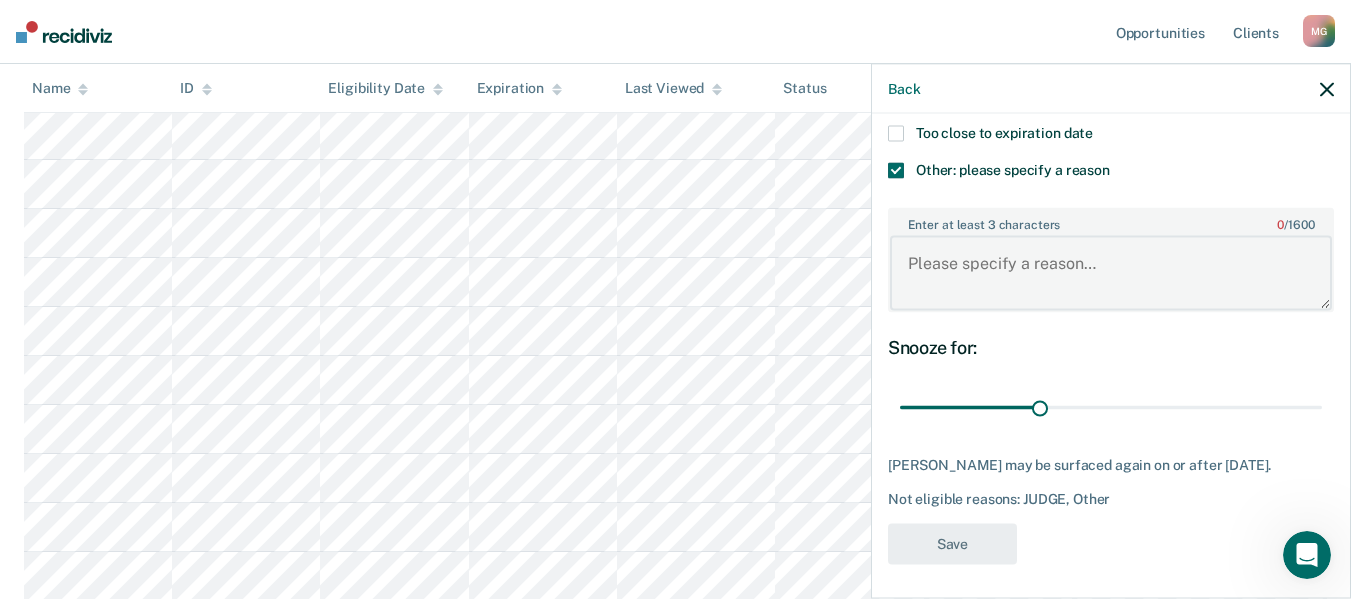 click on "Enter at least 3 characters 0  /  1600" at bounding box center (1111, 273) 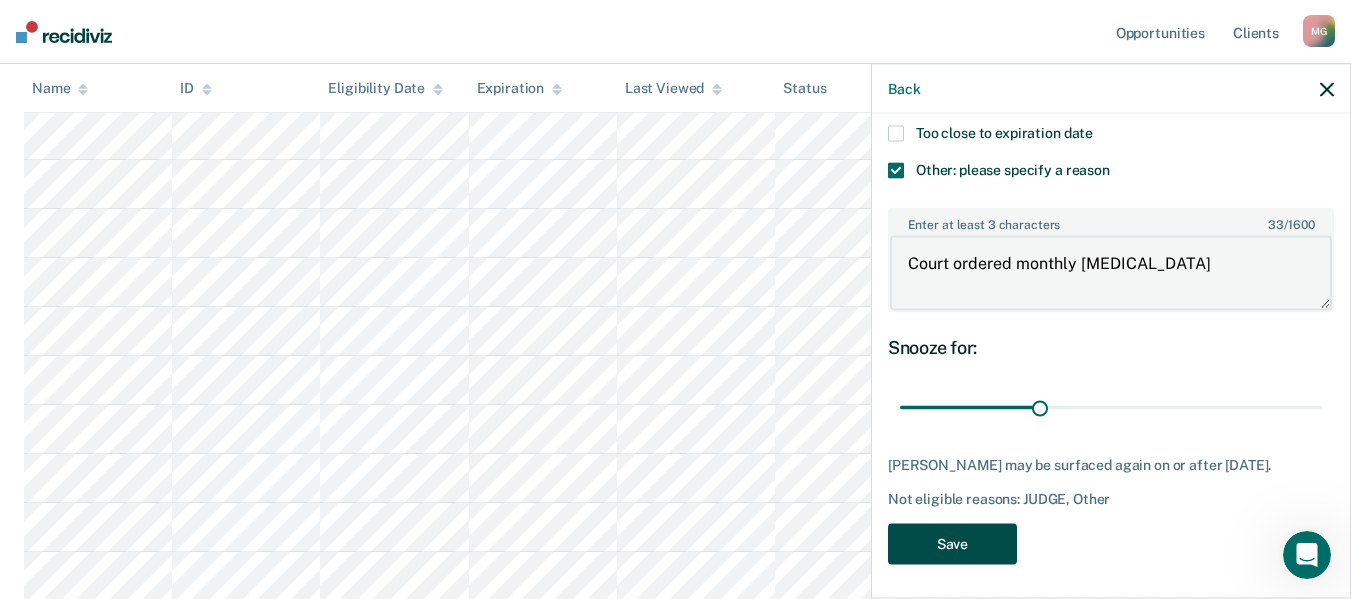 type on "Court ordered monthly [MEDICAL_DATA]" 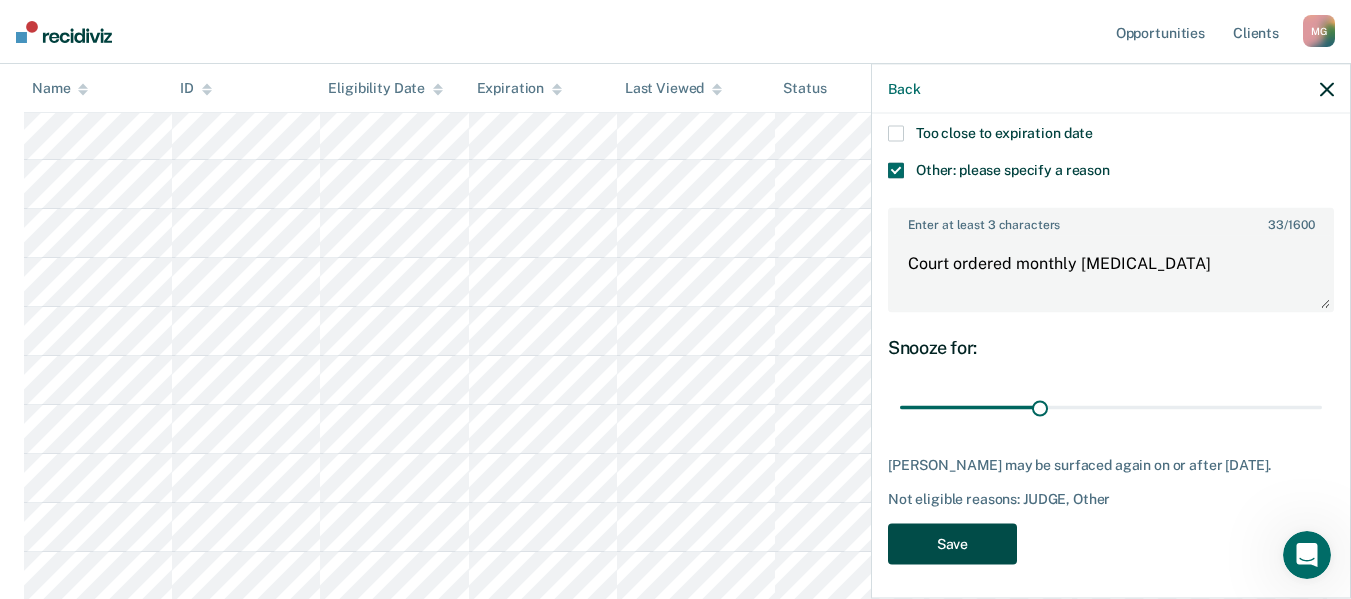 click on "Save" at bounding box center (952, 543) 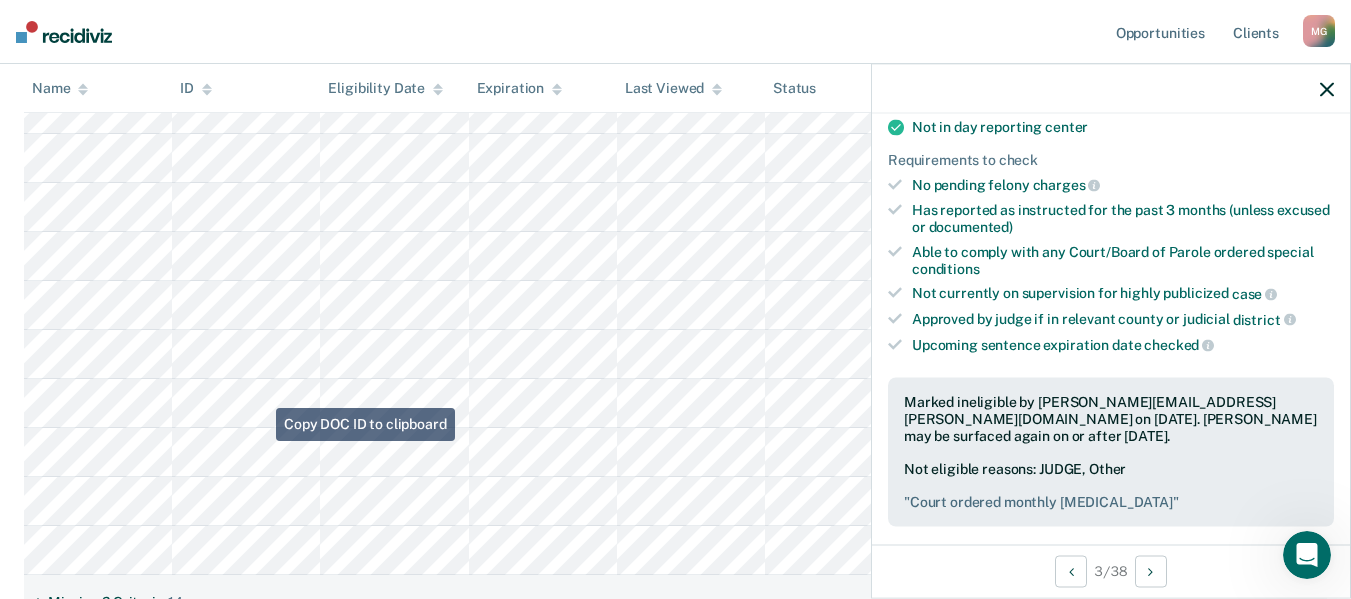 scroll, scrollTop: 1084, scrollLeft: 0, axis: vertical 